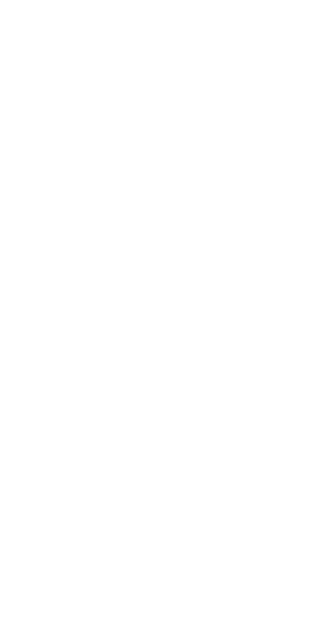 scroll, scrollTop: 0, scrollLeft: 0, axis: both 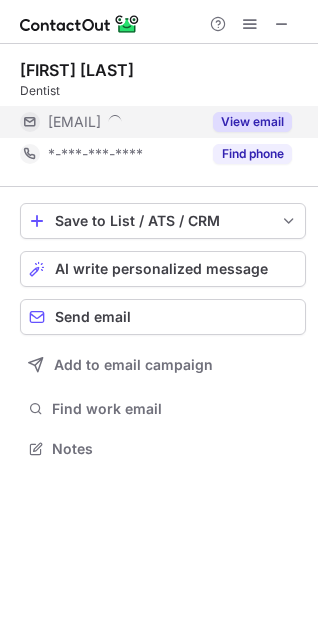 click at bounding box center (282, 24) 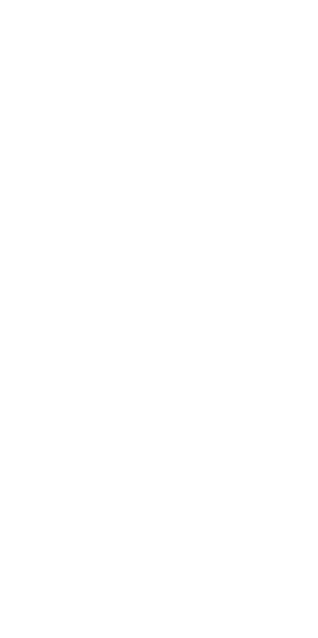 scroll, scrollTop: 0, scrollLeft: 0, axis: both 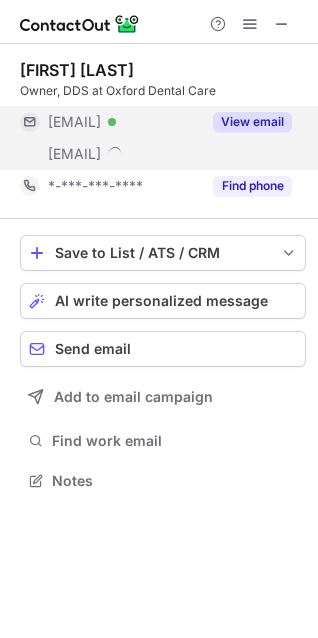 click on "View email" at bounding box center [252, 122] 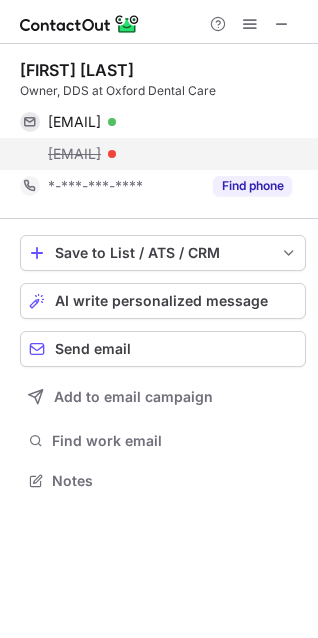 click at bounding box center (112, 154) 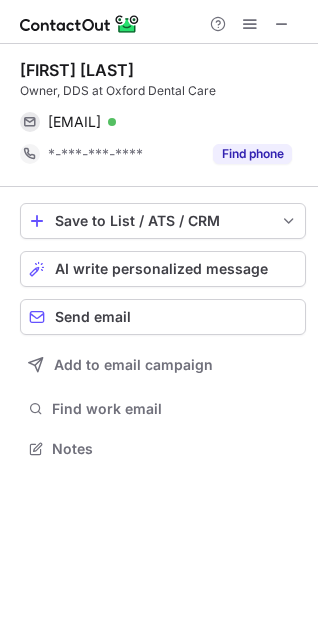scroll, scrollTop: 435, scrollLeft: 318, axis: both 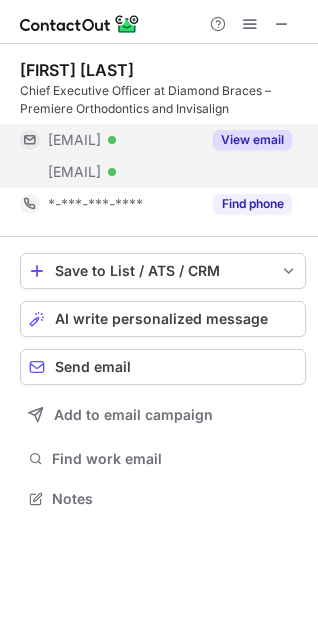 click on "View email" at bounding box center [252, 140] 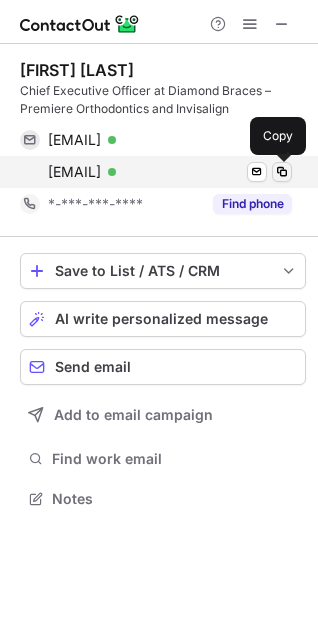 click at bounding box center [282, 172] 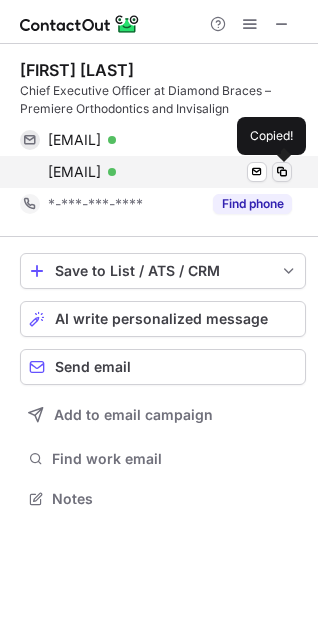 click at bounding box center [282, 172] 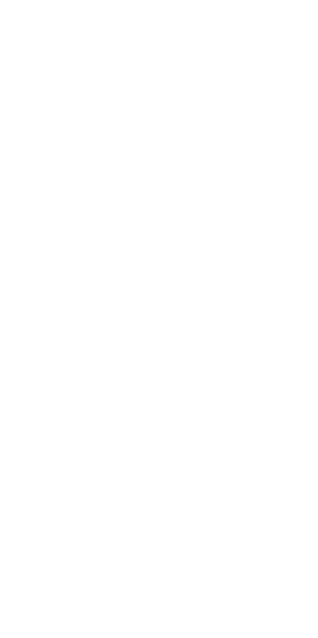 scroll, scrollTop: 0, scrollLeft: 0, axis: both 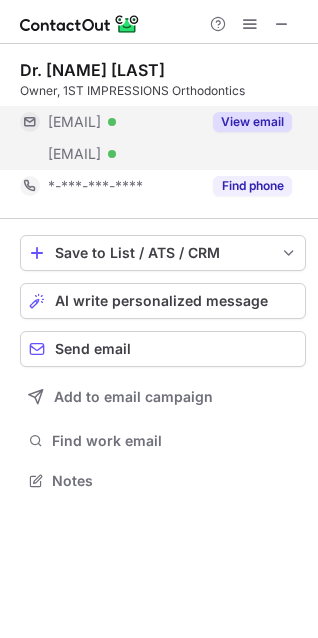 click on "View email" at bounding box center (252, 122) 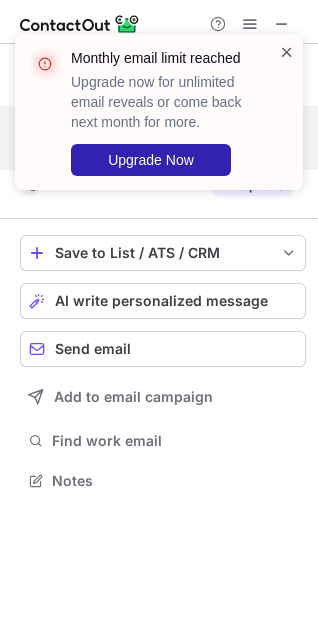 click at bounding box center [287, 52] 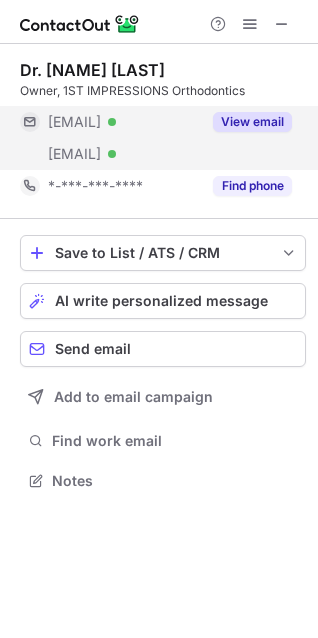 click on "Monthly email limit reached Upgrade now for unlimited email reveals or come back next month for more. Upgrade Now" at bounding box center [159, 34] 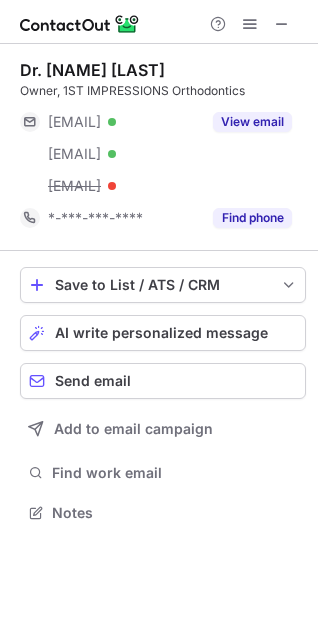 scroll, scrollTop: 10, scrollLeft: 10, axis: both 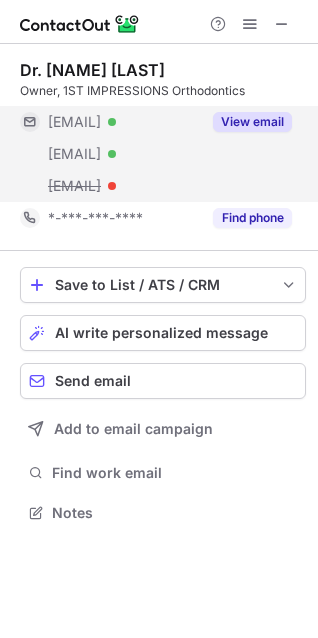click on "View email" at bounding box center [252, 122] 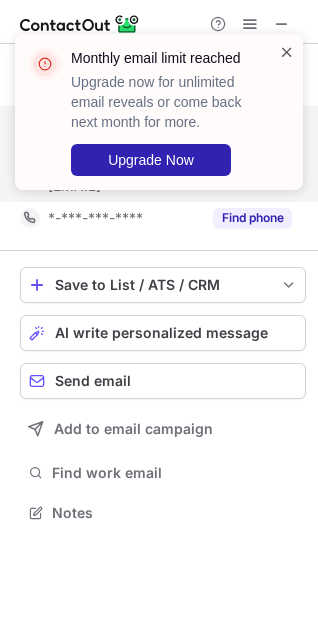 click at bounding box center (287, 52) 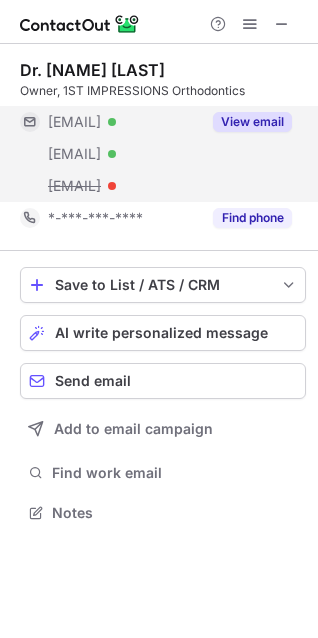 click on "Monthly email limit reached Upgrade now for unlimited email reveals or come back next month for more. Upgrade Now" at bounding box center [159, 34] 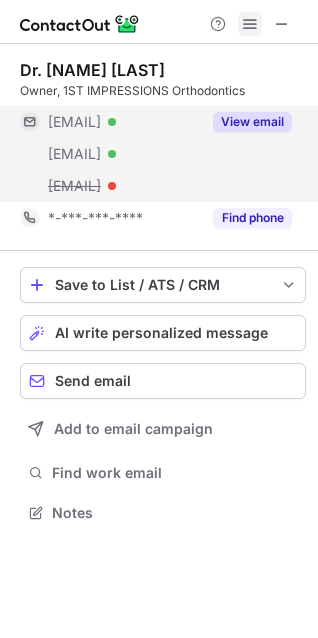 click at bounding box center (250, 24) 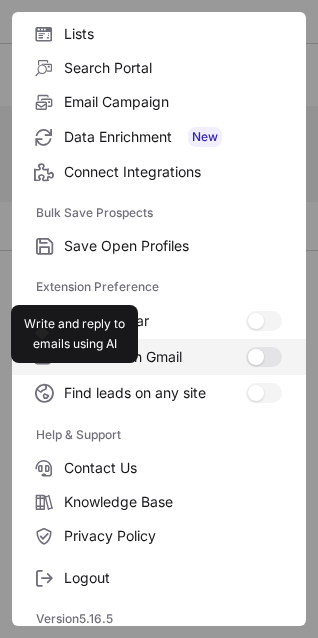 scroll, scrollTop: 195, scrollLeft: 0, axis: vertical 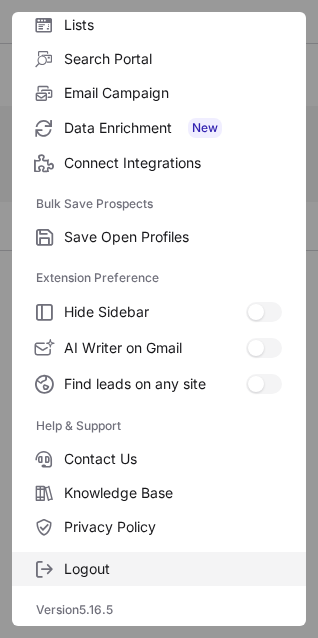 click on "Logout" at bounding box center (159, 569) 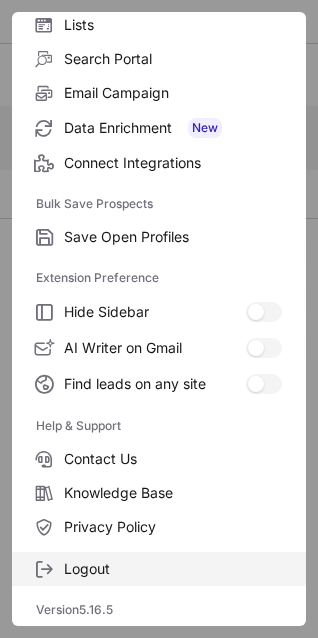 scroll, scrollTop: 0, scrollLeft: 0, axis: both 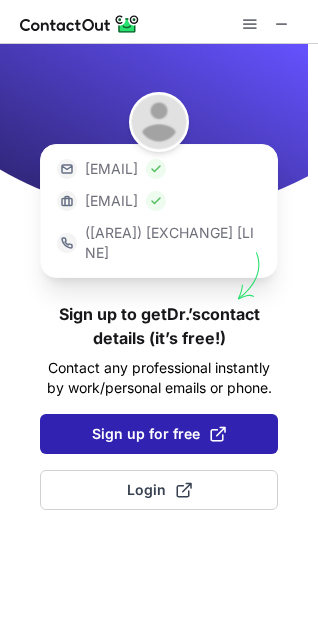 click on "Sign up for free" at bounding box center [159, 434] 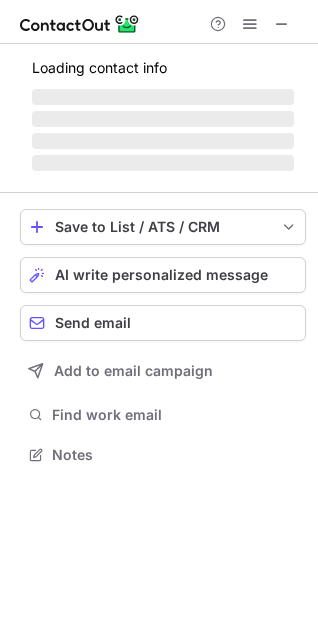 scroll, scrollTop: 10, scrollLeft: 10, axis: both 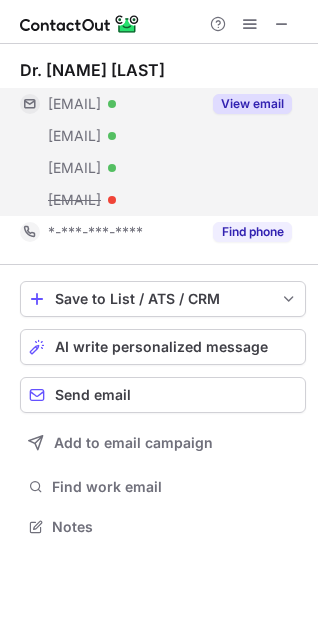 click on "View email" at bounding box center [252, 104] 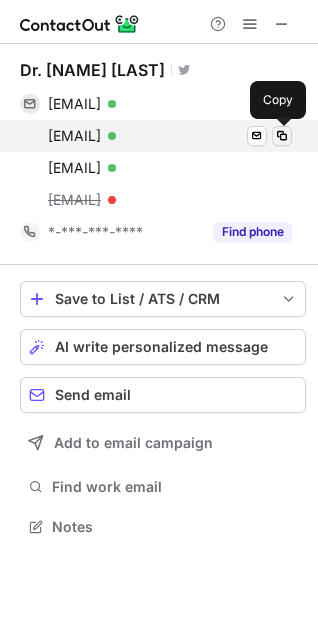 click at bounding box center (282, 136) 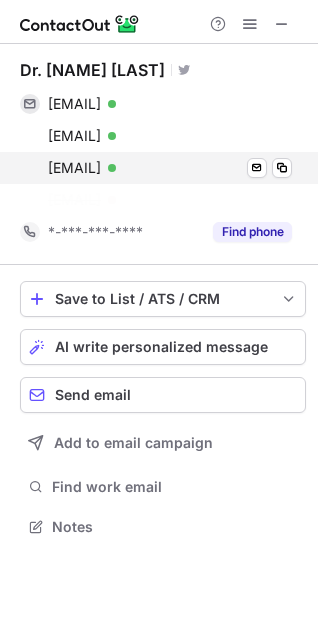 scroll, scrollTop: 481, scrollLeft: 318, axis: both 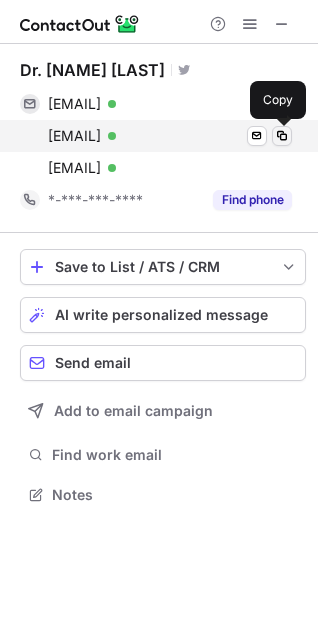 click at bounding box center (282, 136) 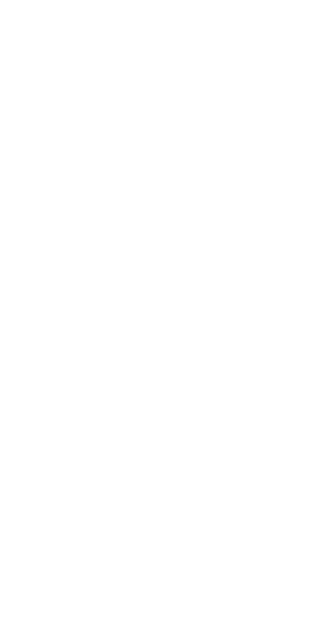 scroll, scrollTop: 0, scrollLeft: 0, axis: both 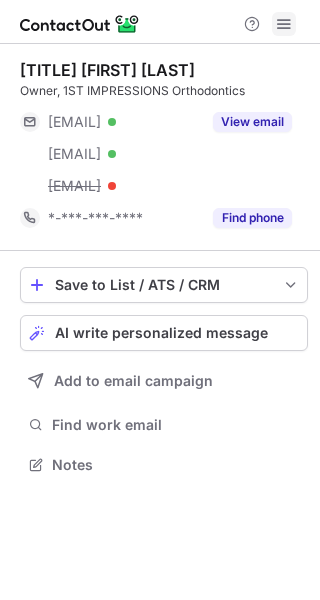 click at bounding box center [284, 24] 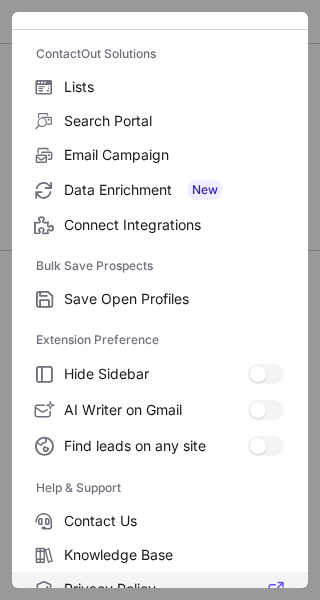 scroll, scrollTop: 233, scrollLeft: 0, axis: vertical 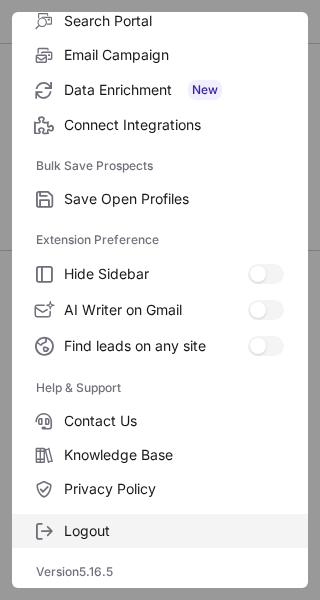click on "Logout" at bounding box center [174, 199] 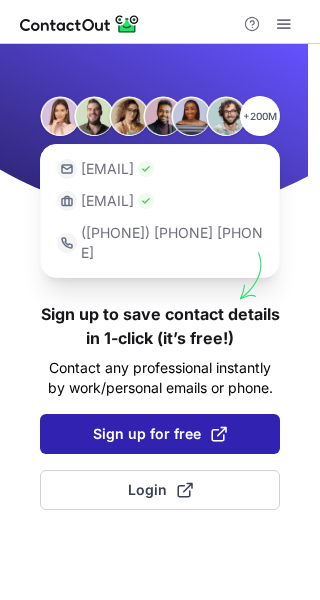 click on "Sign up for free" at bounding box center (160, 434) 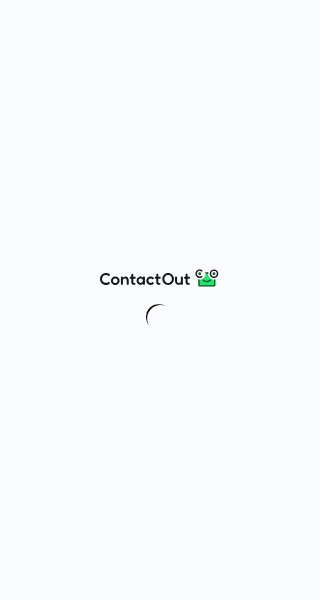 scroll, scrollTop: 0, scrollLeft: 0, axis: both 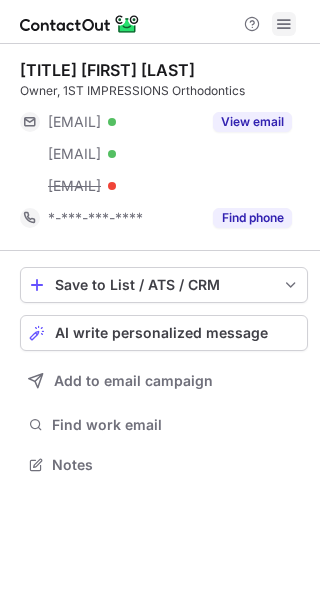 click at bounding box center [284, 24] 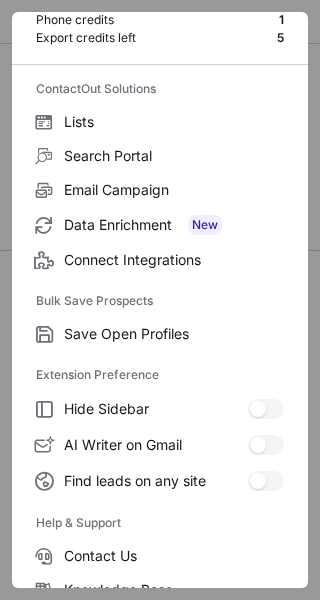 scroll, scrollTop: 233, scrollLeft: 0, axis: vertical 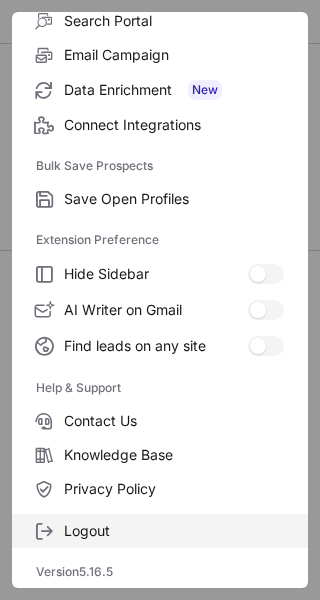 click on "Logout" at bounding box center [174, 199] 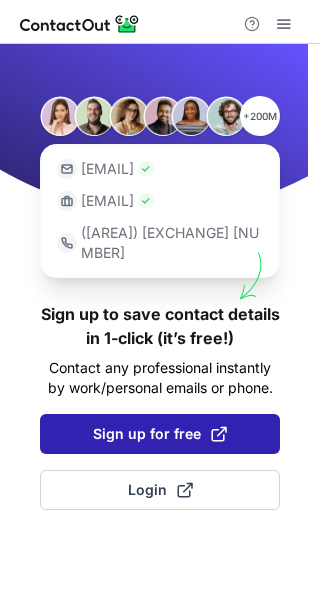 click on "Sign up for free" at bounding box center [160, 434] 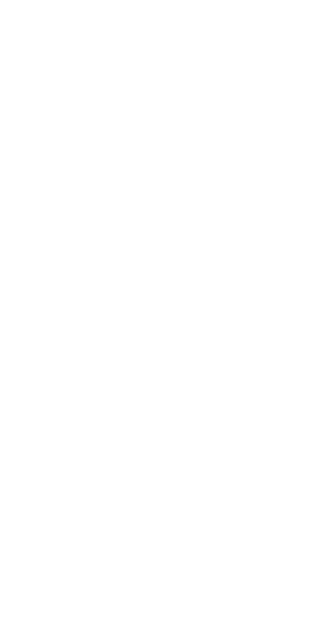 scroll, scrollTop: 0, scrollLeft: 0, axis: both 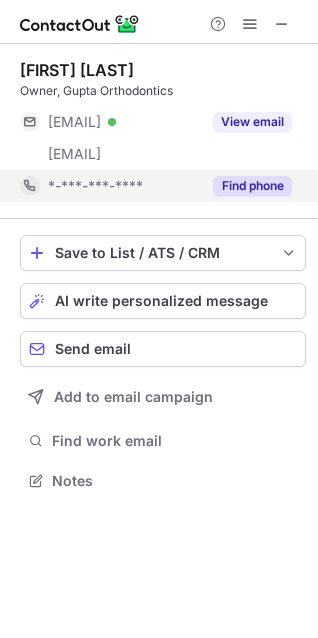 click on "Find phone" at bounding box center (252, 186) 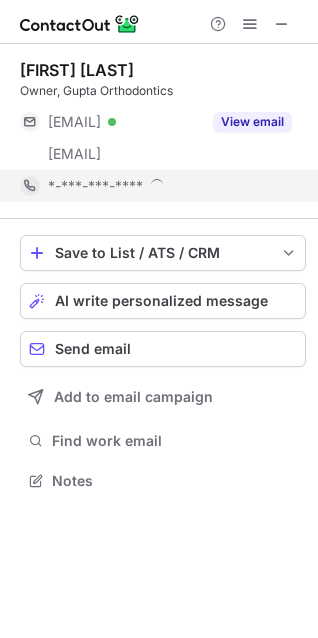 scroll, scrollTop: 10, scrollLeft: 10, axis: both 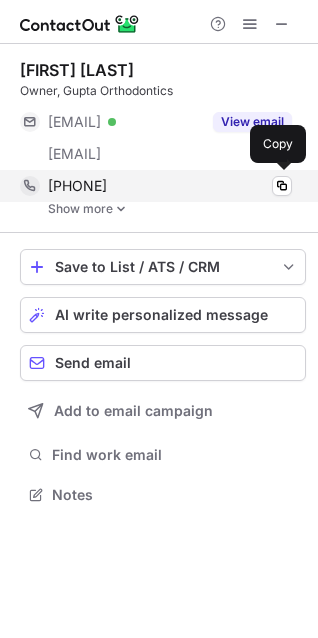 drag, startPoint x: 176, startPoint y: 188, endPoint x: 66, endPoint y: 188, distance: 110 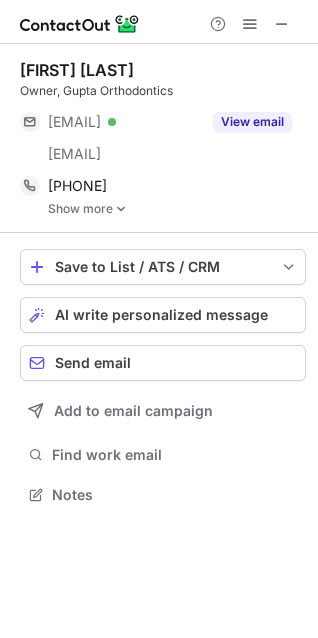 copy on "[PHONE]" 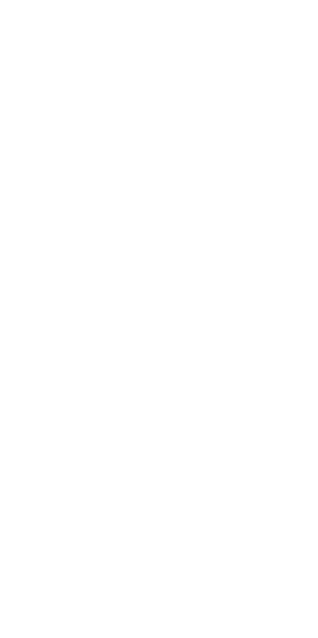 scroll, scrollTop: 0, scrollLeft: 0, axis: both 